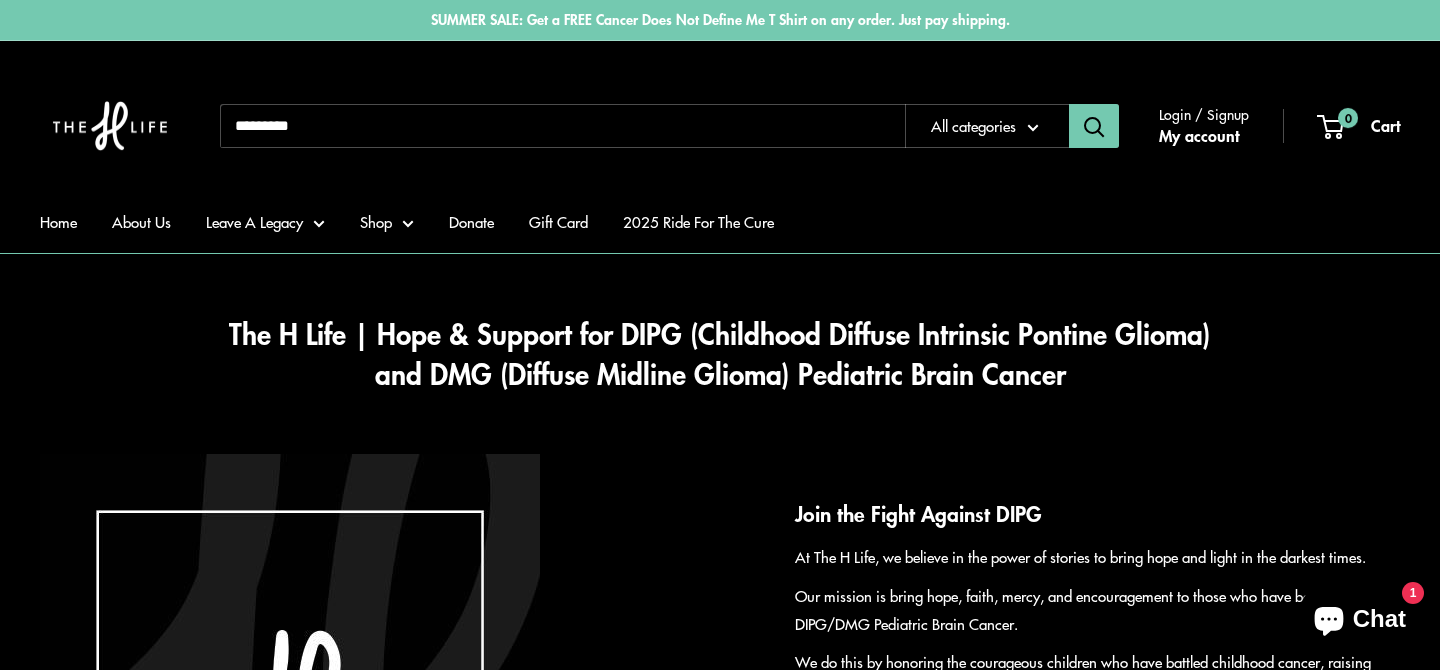 scroll, scrollTop: 0, scrollLeft: 0, axis: both 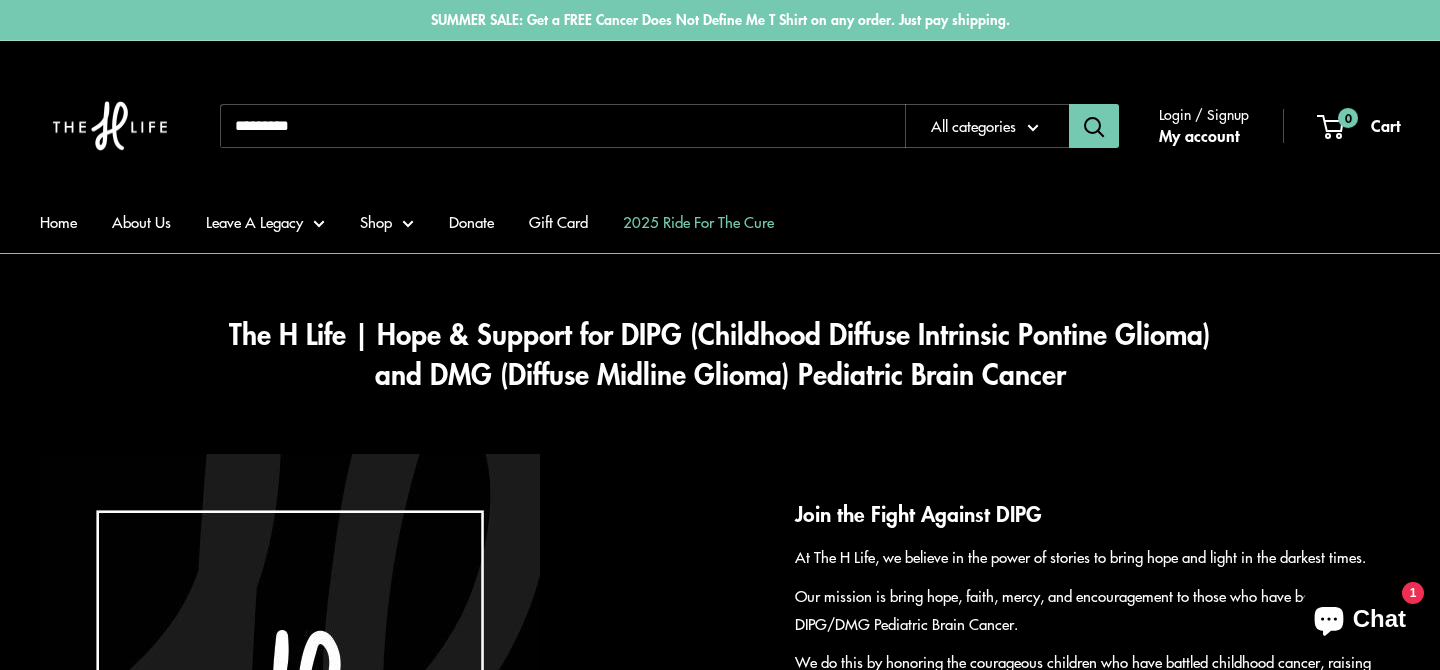 click on "2025 Ride For The Cure" at bounding box center [698, 222] 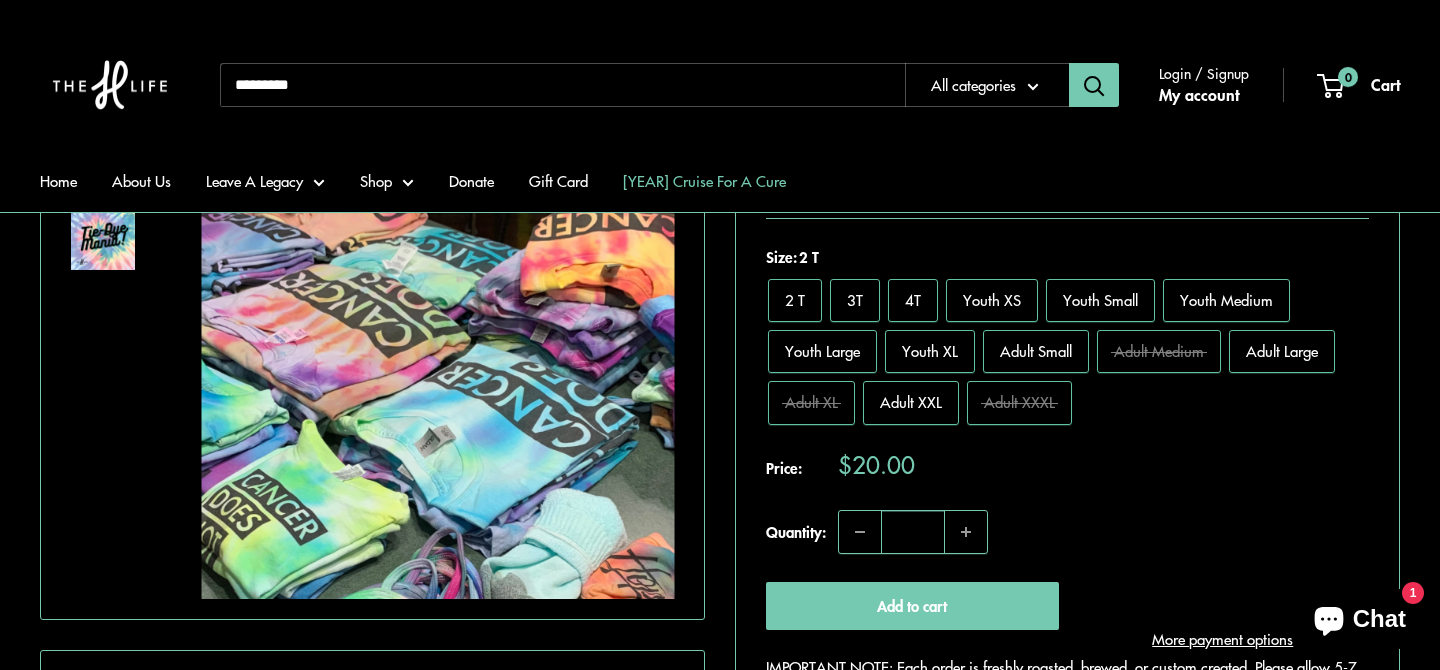 scroll, scrollTop: 469, scrollLeft: 0, axis: vertical 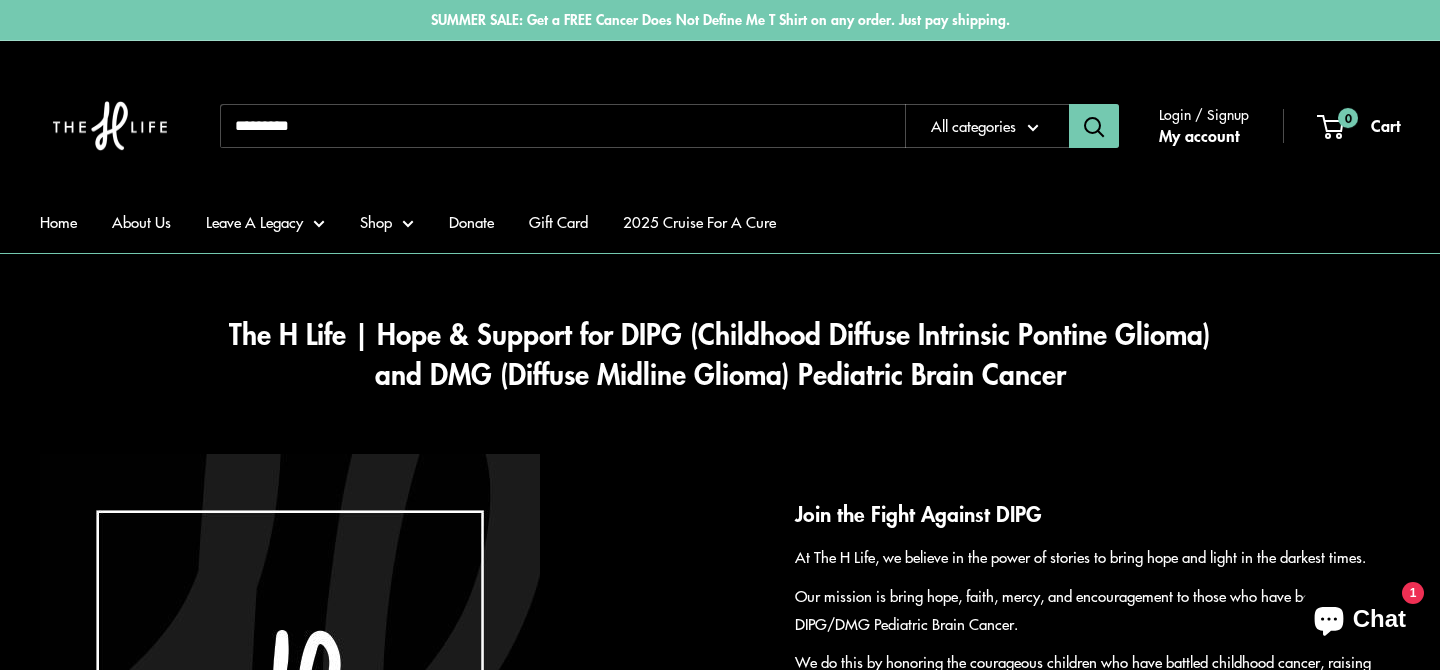 click at bounding box center (562, 126) 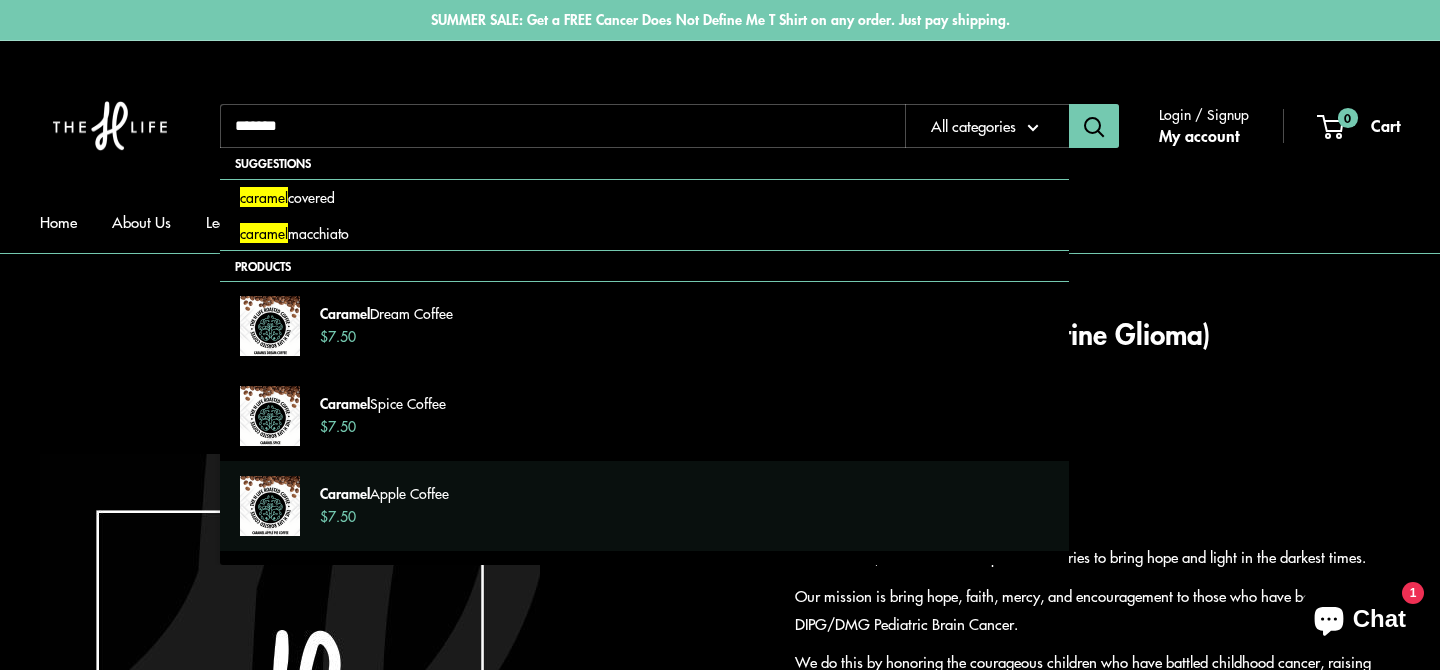 scroll, scrollTop: 32, scrollLeft: 0, axis: vertical 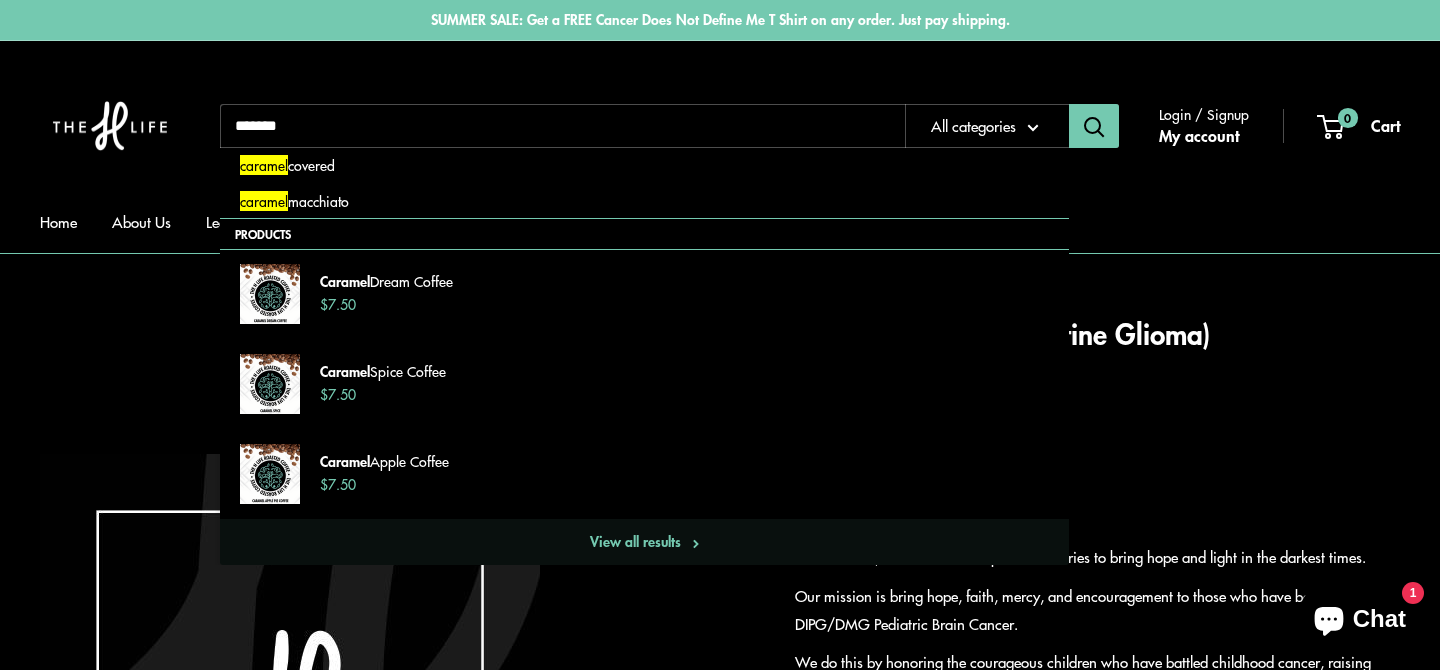 type on "*******" 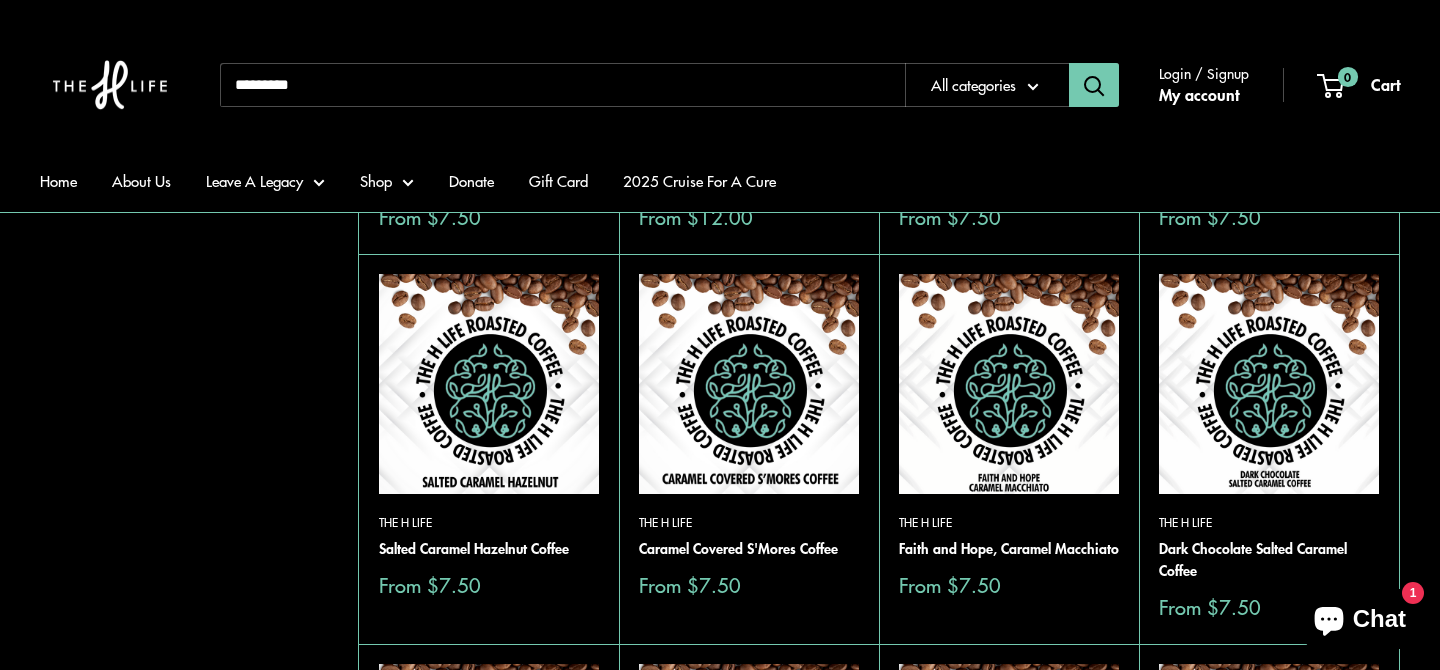 scroll, scrollTop: 570, scrollLeft: 0, axis: vertical 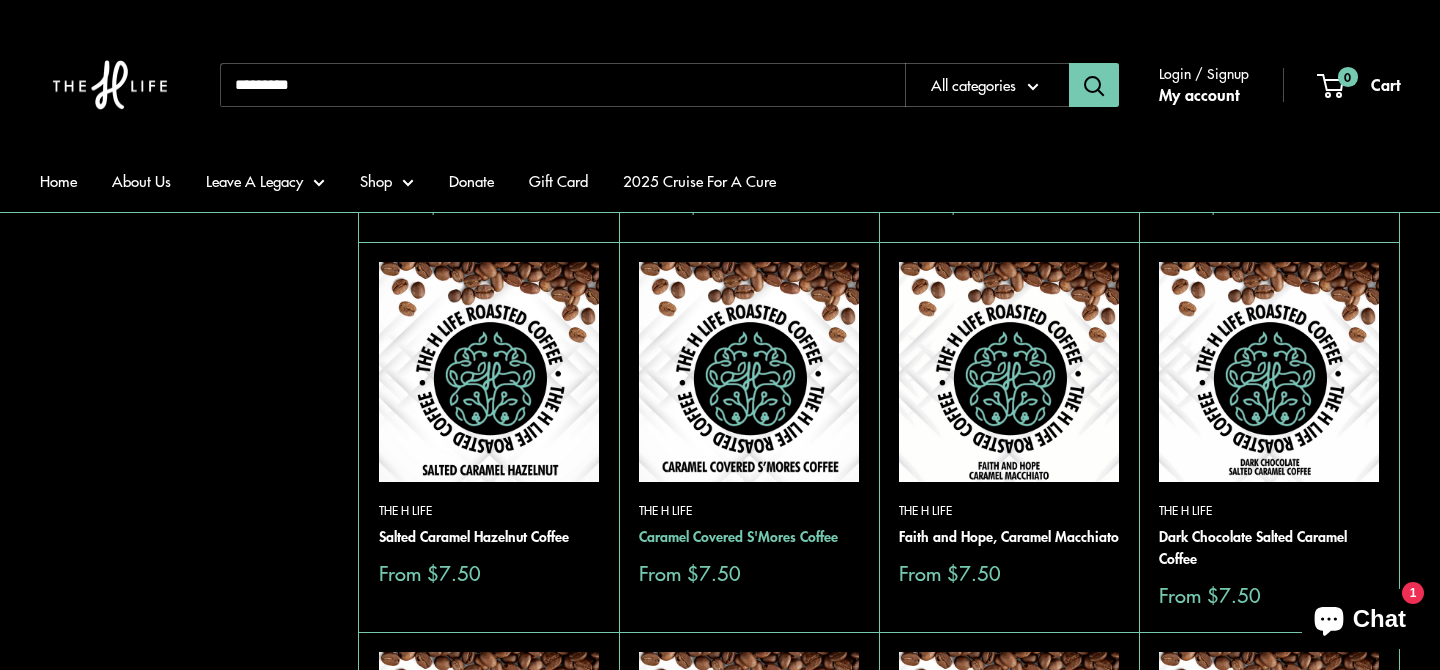 click on "Caramel Covered S'Mores Coffee" at bounding box center [749, 537] 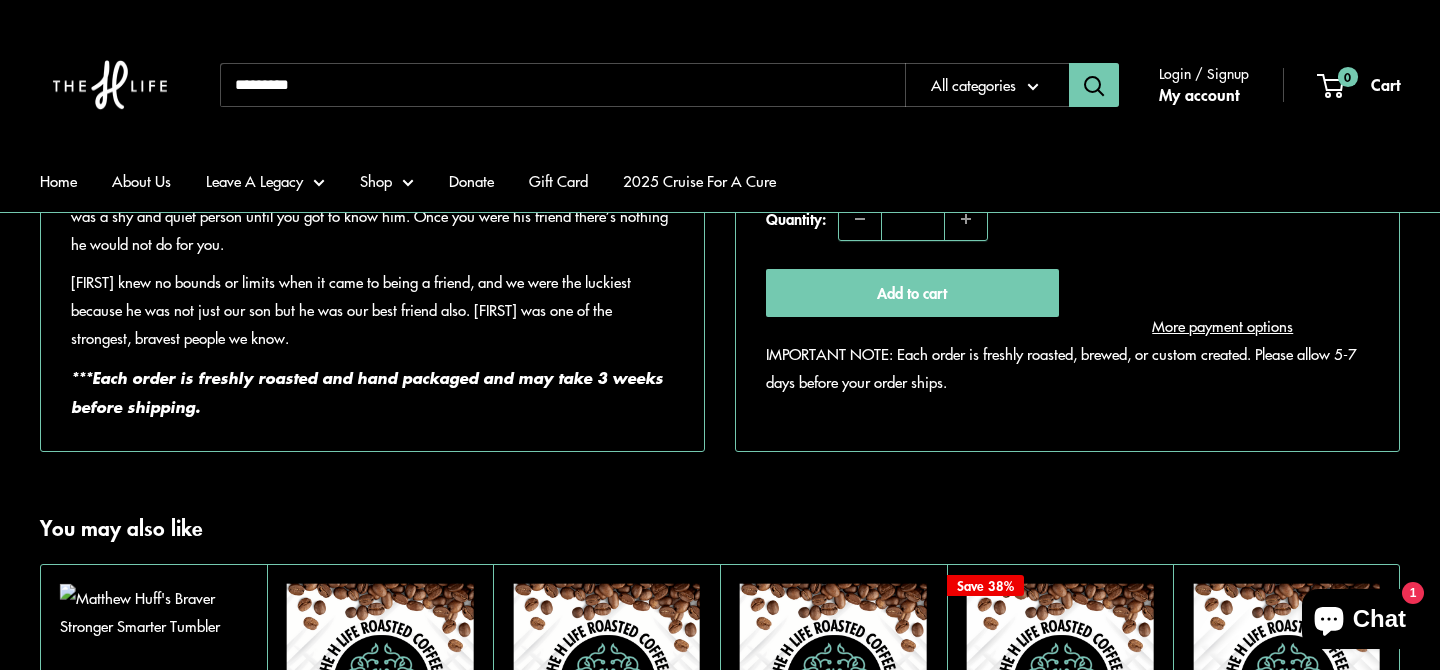 scroll, scrollTop: 1519, scrollLeft: 0, axis: vertical 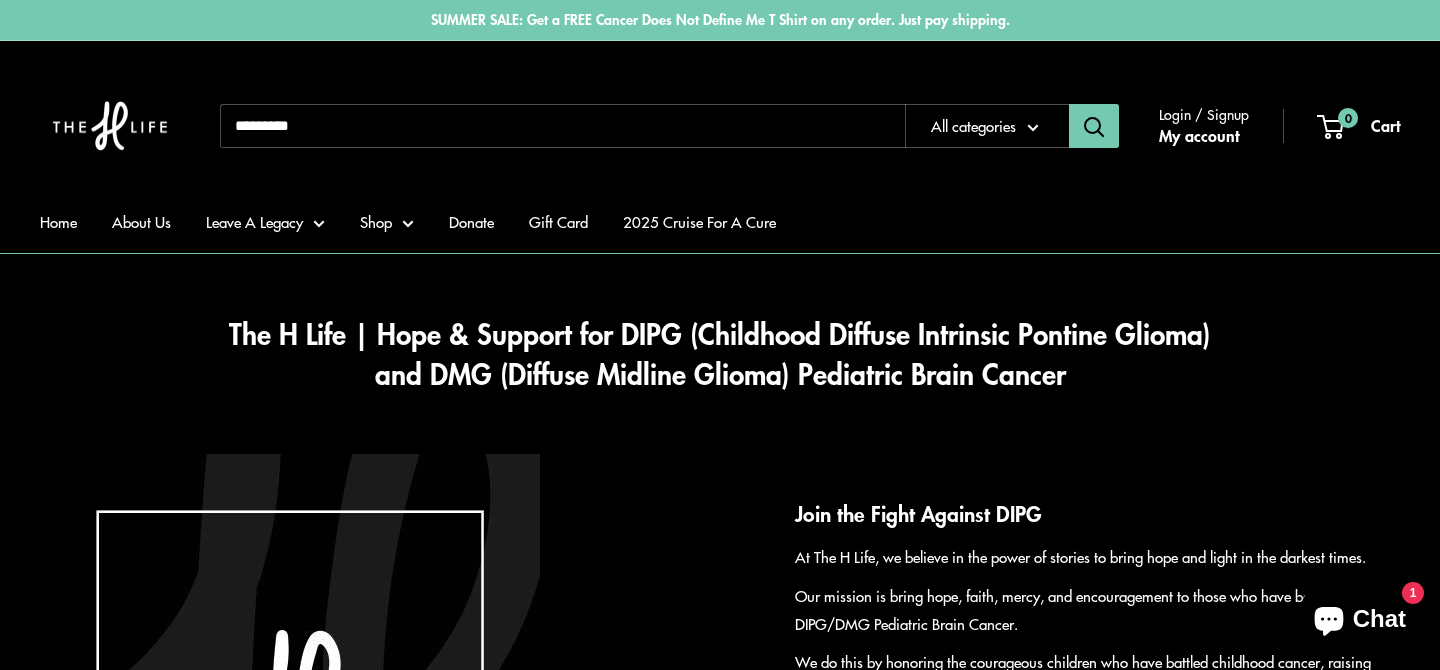 click at bounding box center (562, 126) 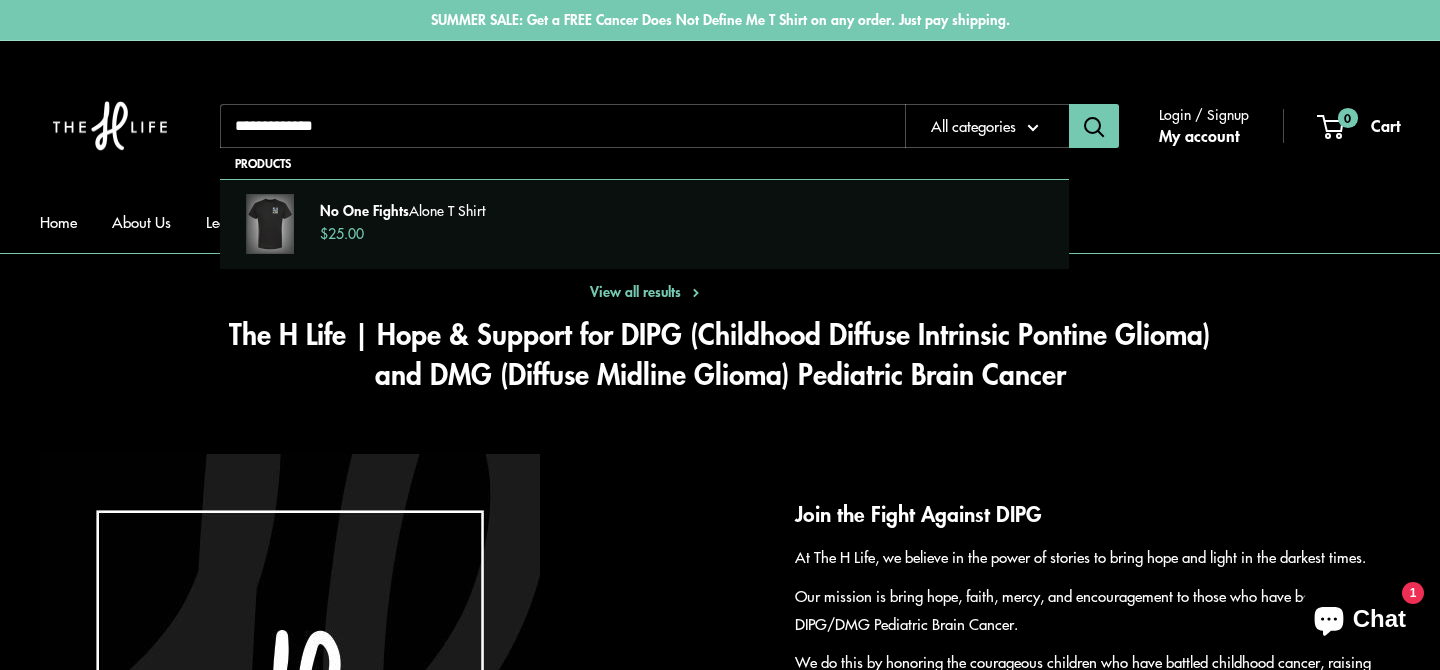 type on "**********" 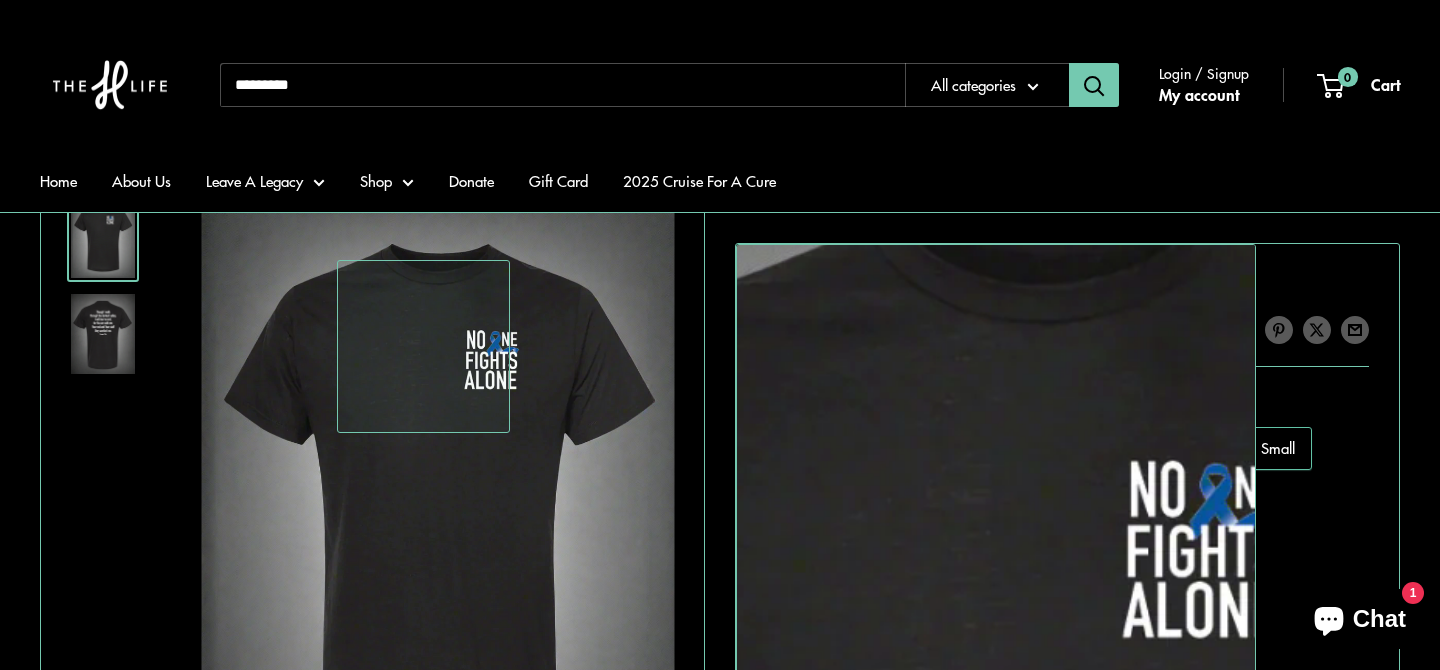 scroll, scrollTop: 342, scrollLeft: 0, axis: vertical 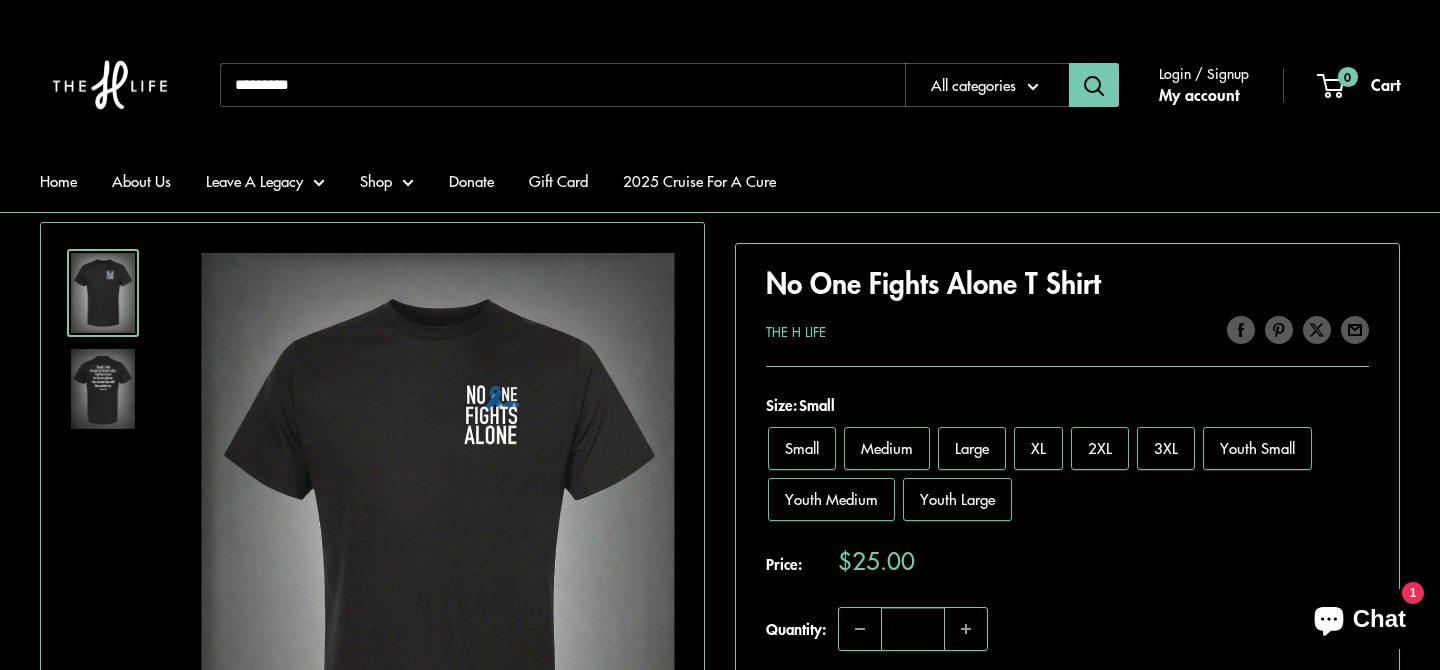 click at bounding box center [103, 389] 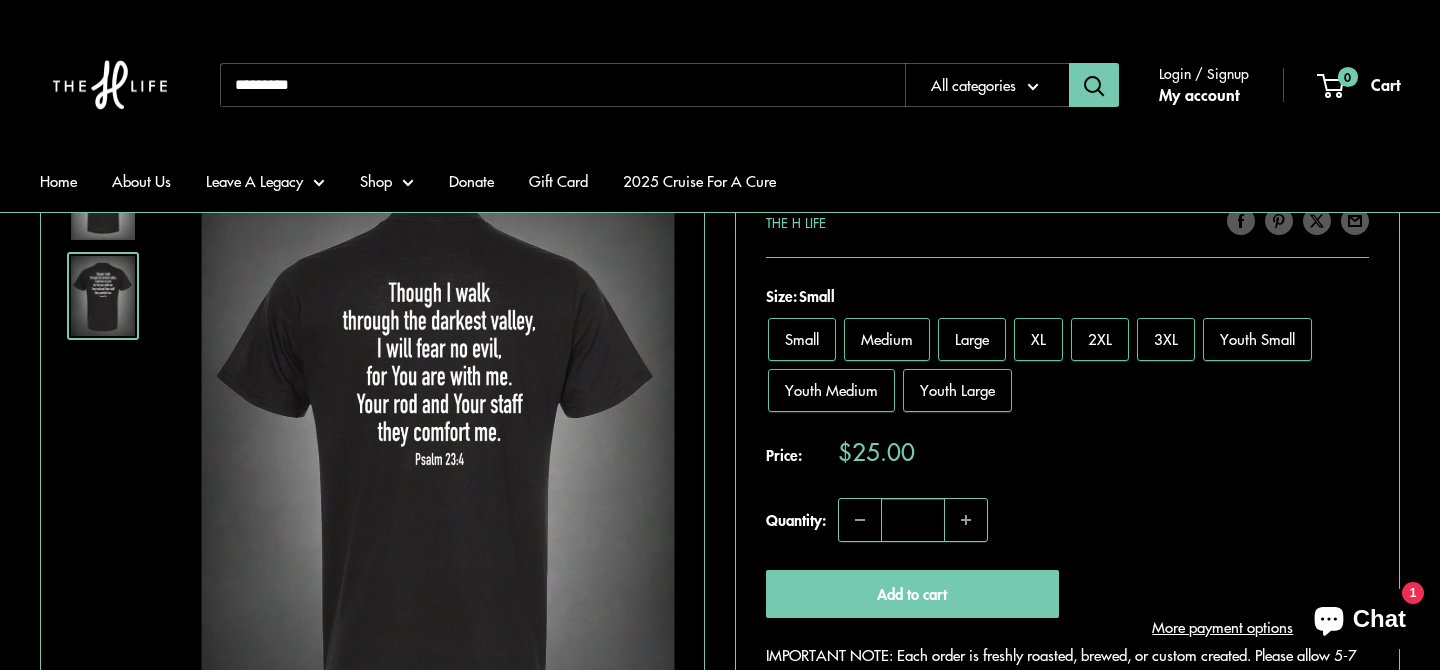 scroll, scrollTop: 451, scrollLeft: 0, axis: vertical 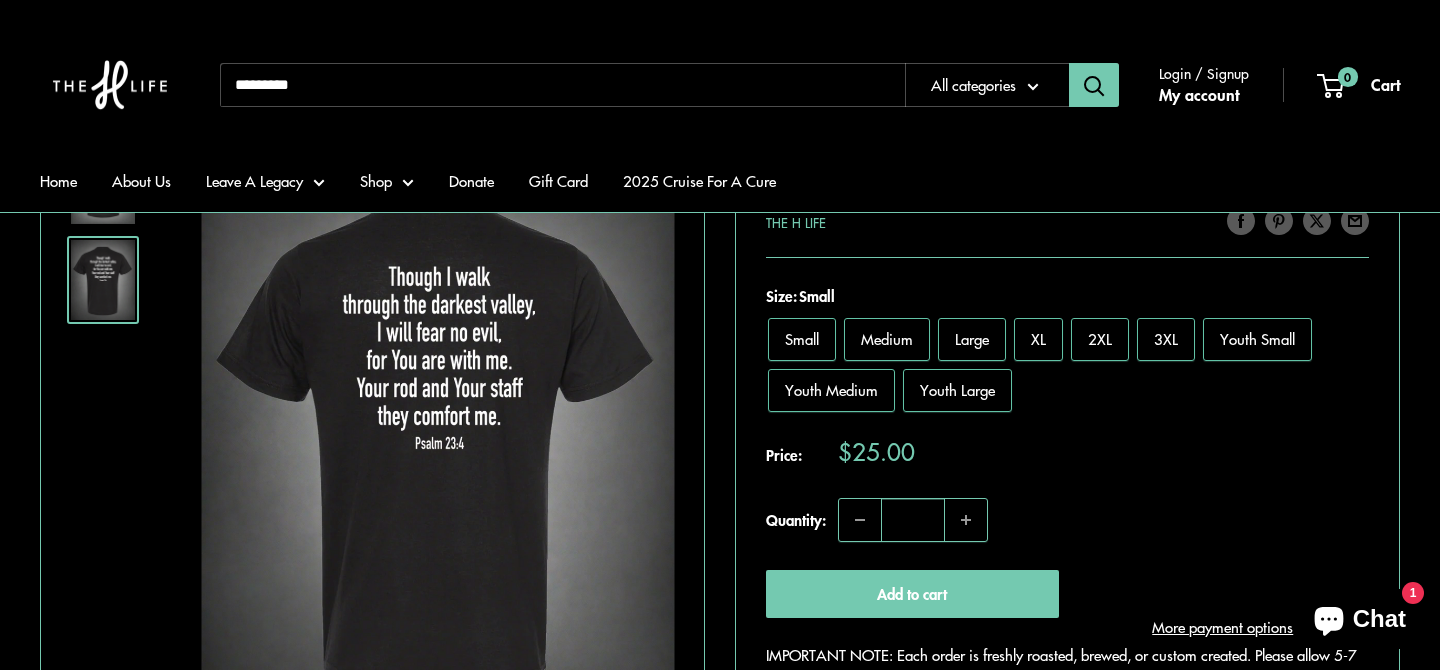 click at bounding box center (562, 85) 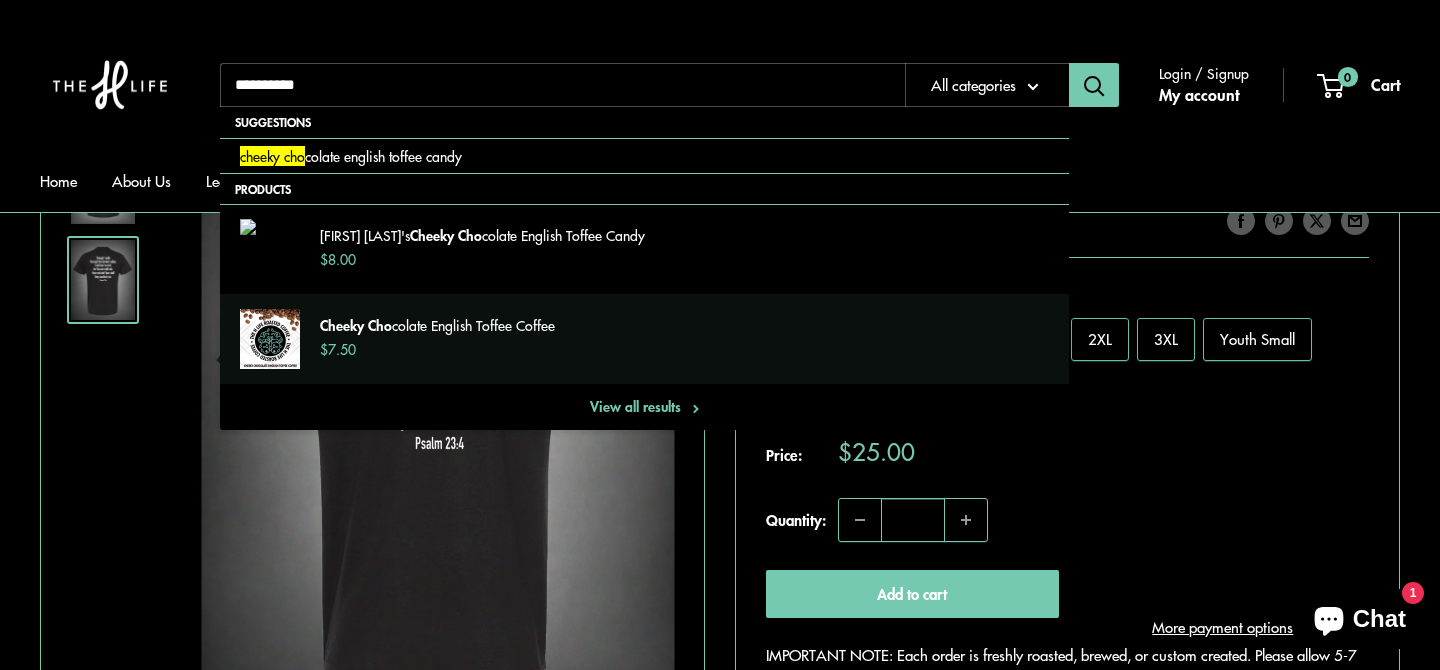 type on "**********" 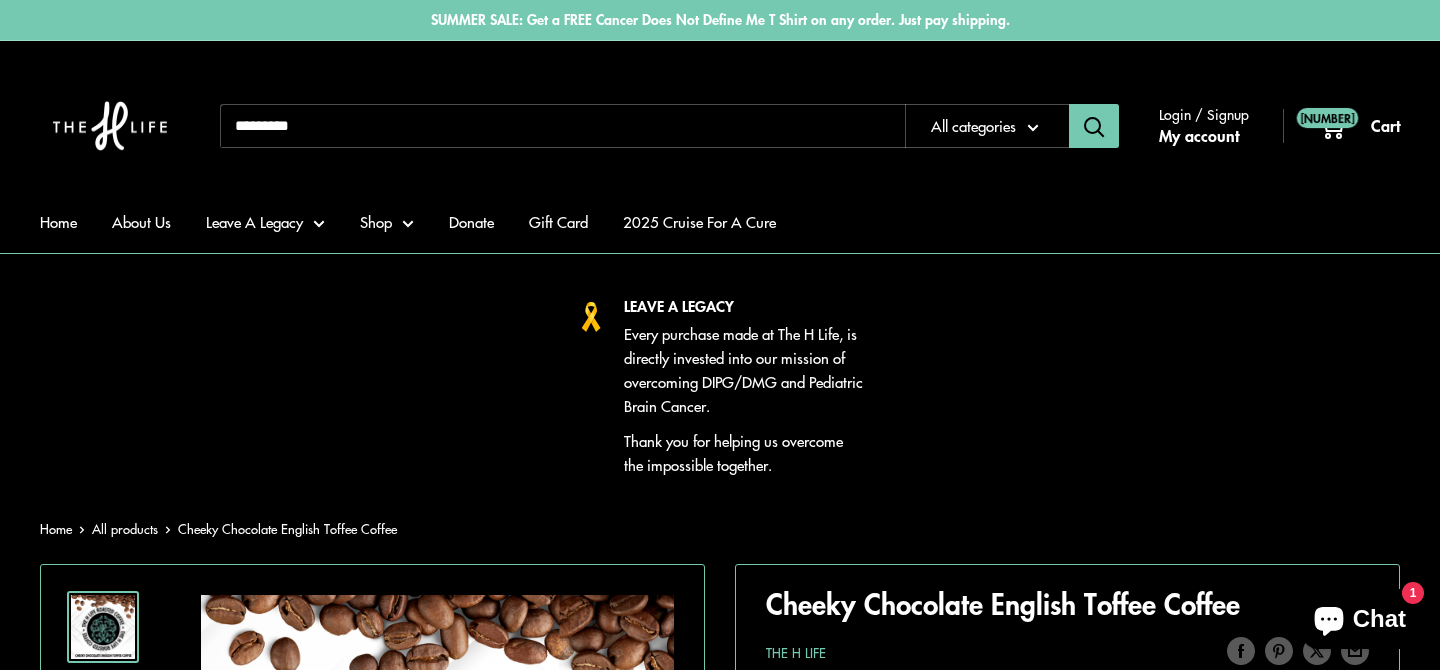 scroll, scrollTop: 0, scrollLeft: 0, axis: both 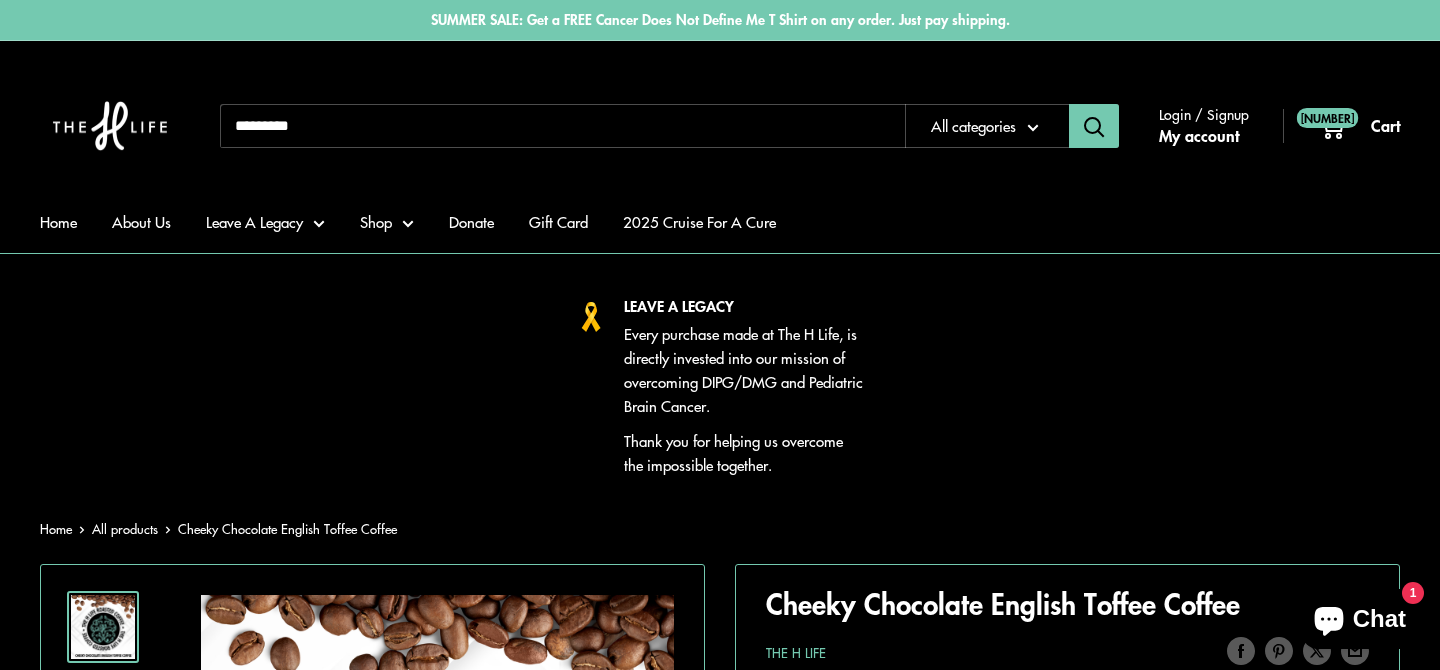 click at bounding box center [562, 126] 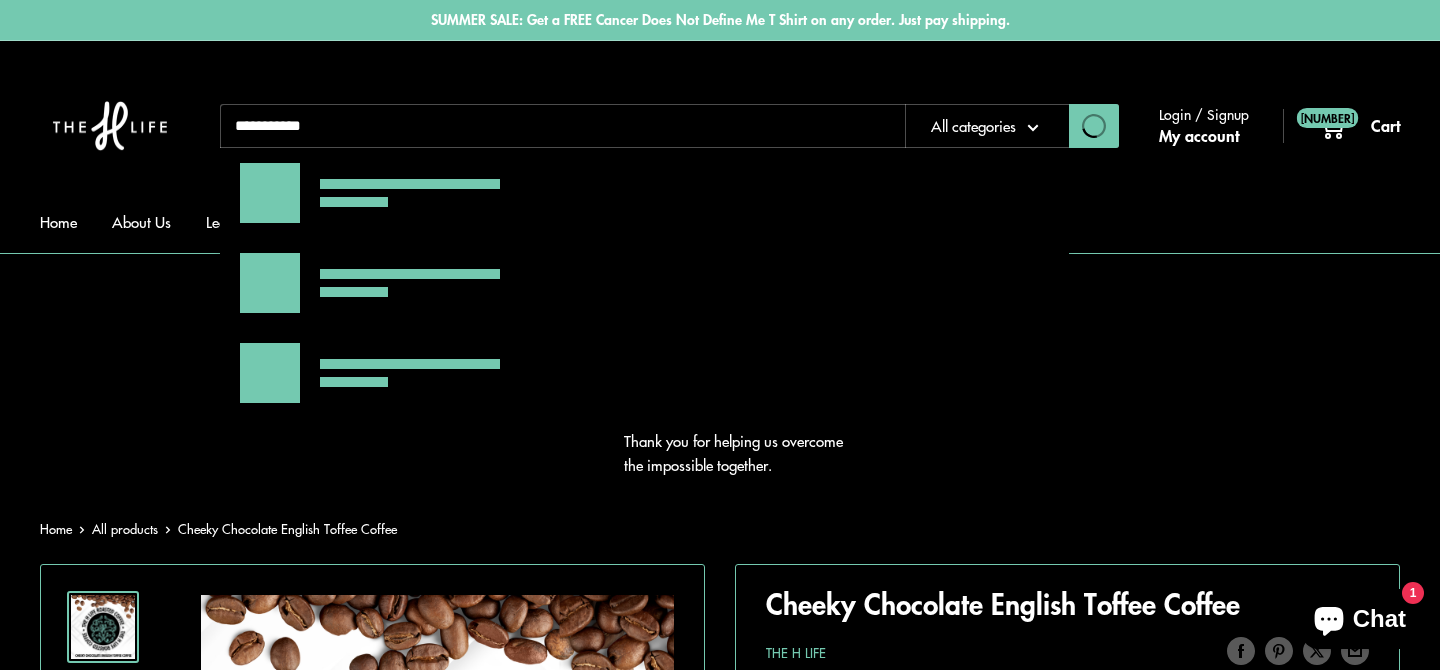 type on "**********" 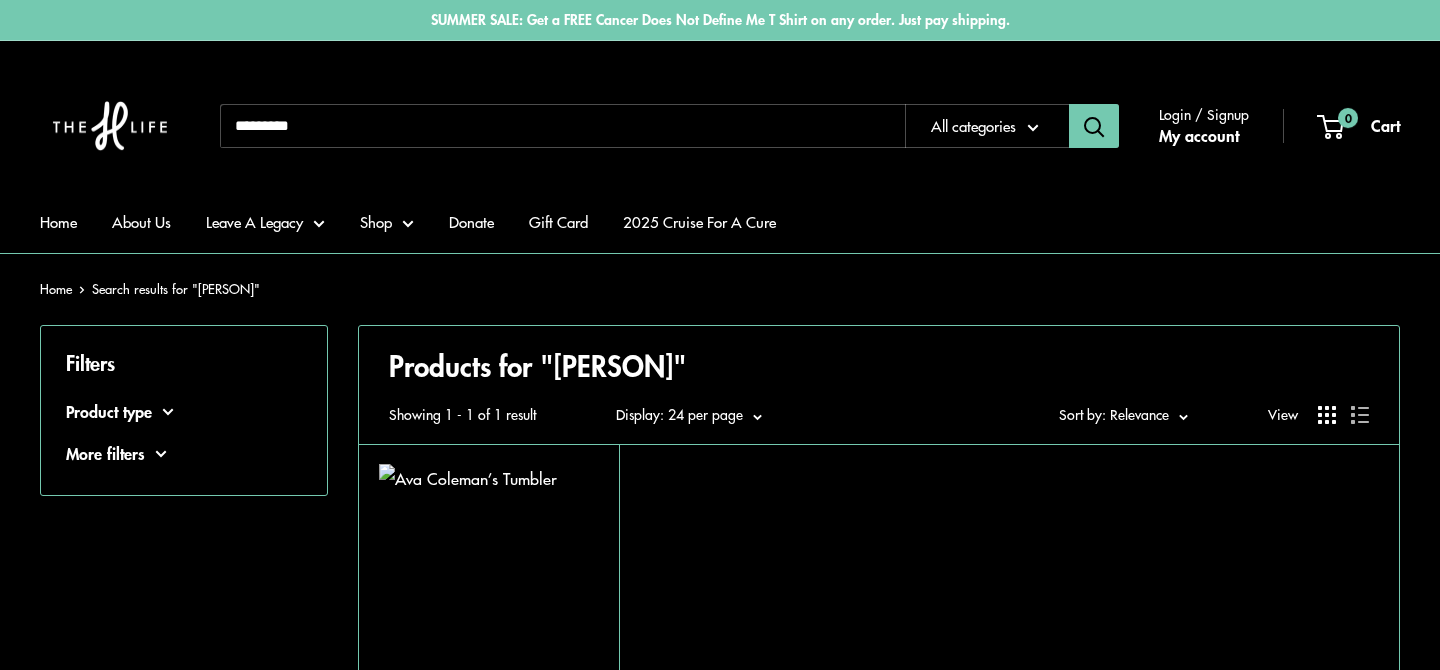 scroll, scrollTop: 0, scrollLeft: 0, axis: both 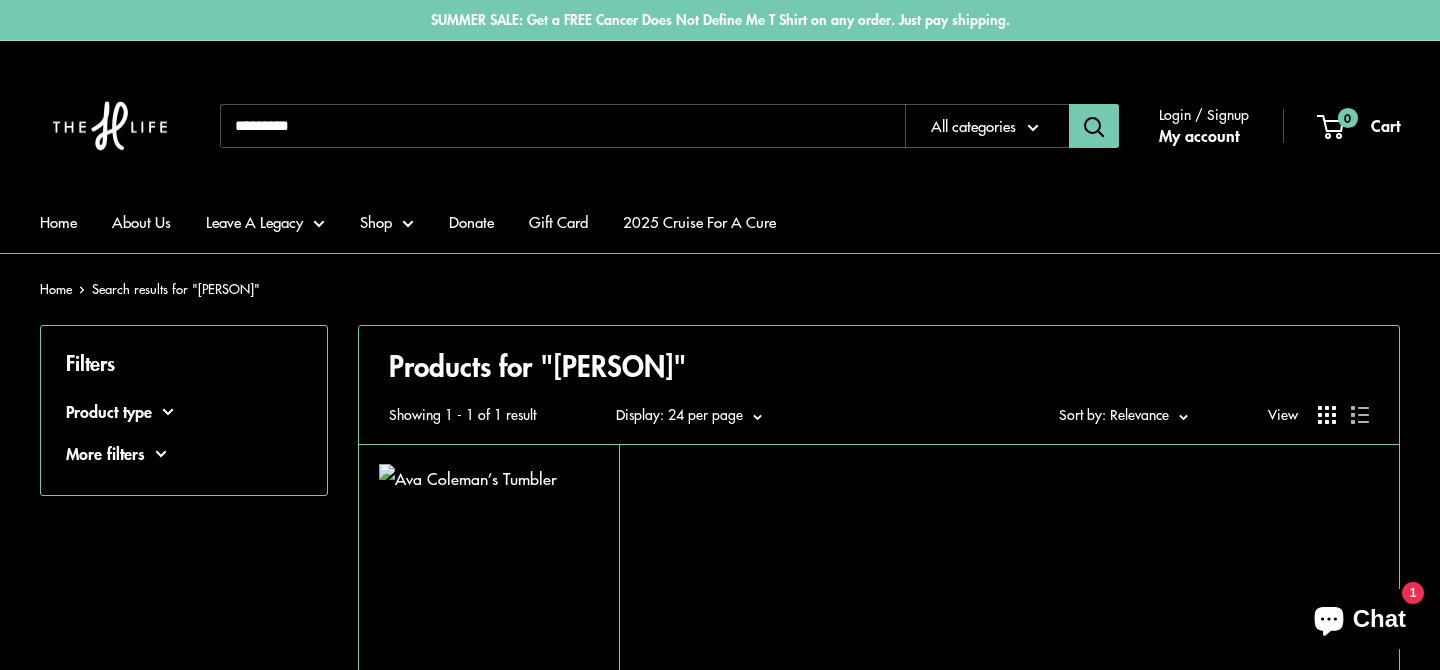 click at bounding box center (562, 126) 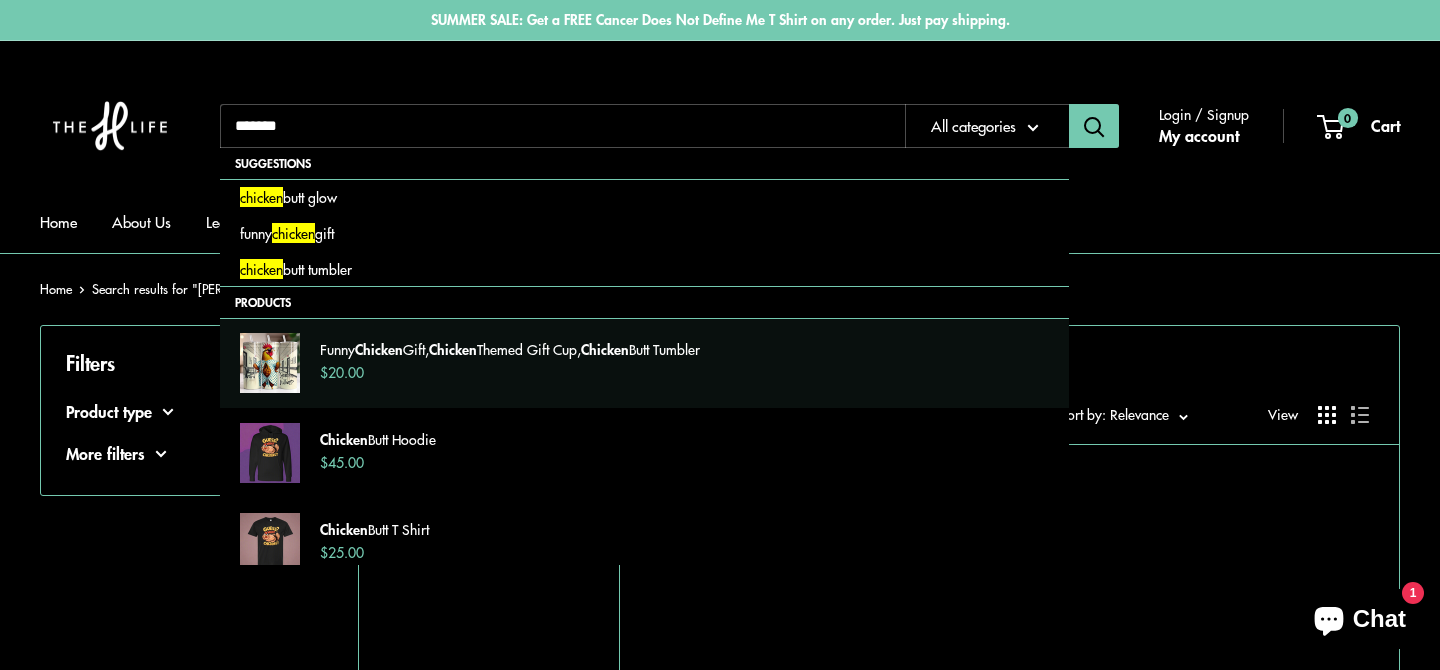 type on "*******" 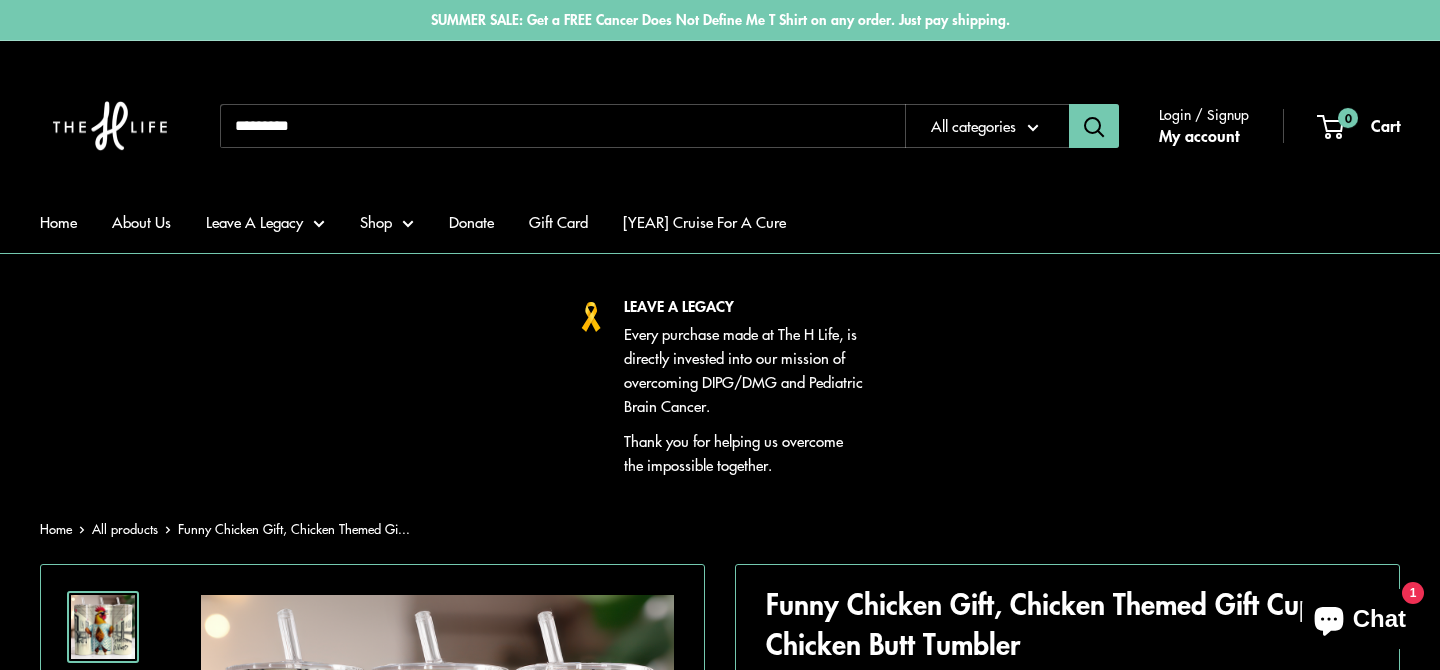 scroll, scrollTop: 0, scrollLeft: 0, axis: both 